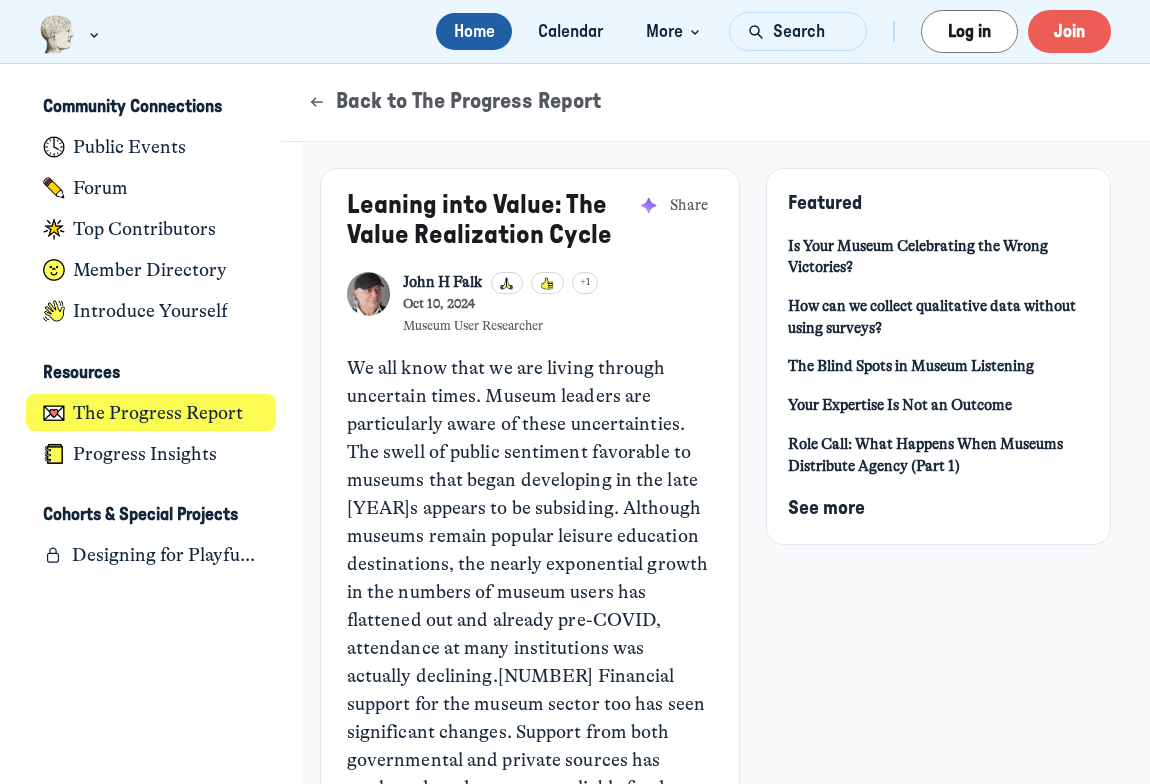 scroll, scrollTop: 0, scrollLeft: 0, axis: both 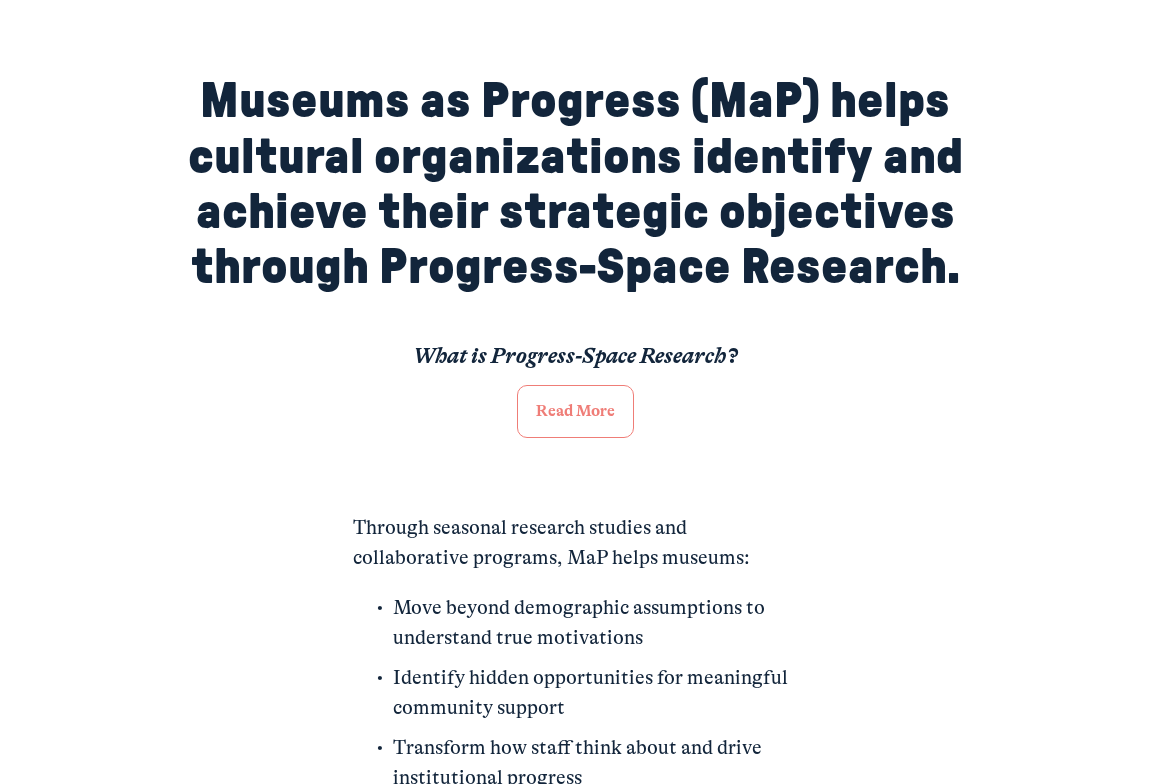click on "Read More" at bounding box center [575, 411] 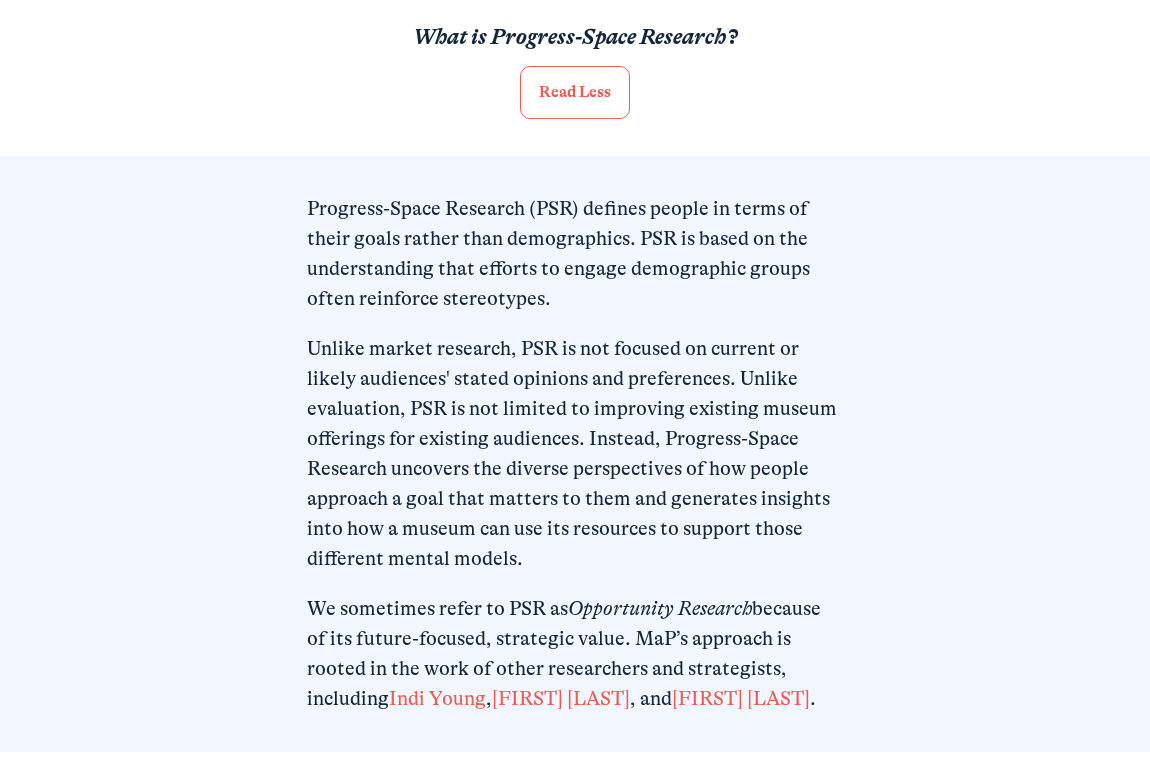 scroll, scrollTop: 1116, scrollLeft: 0, axis: vertical 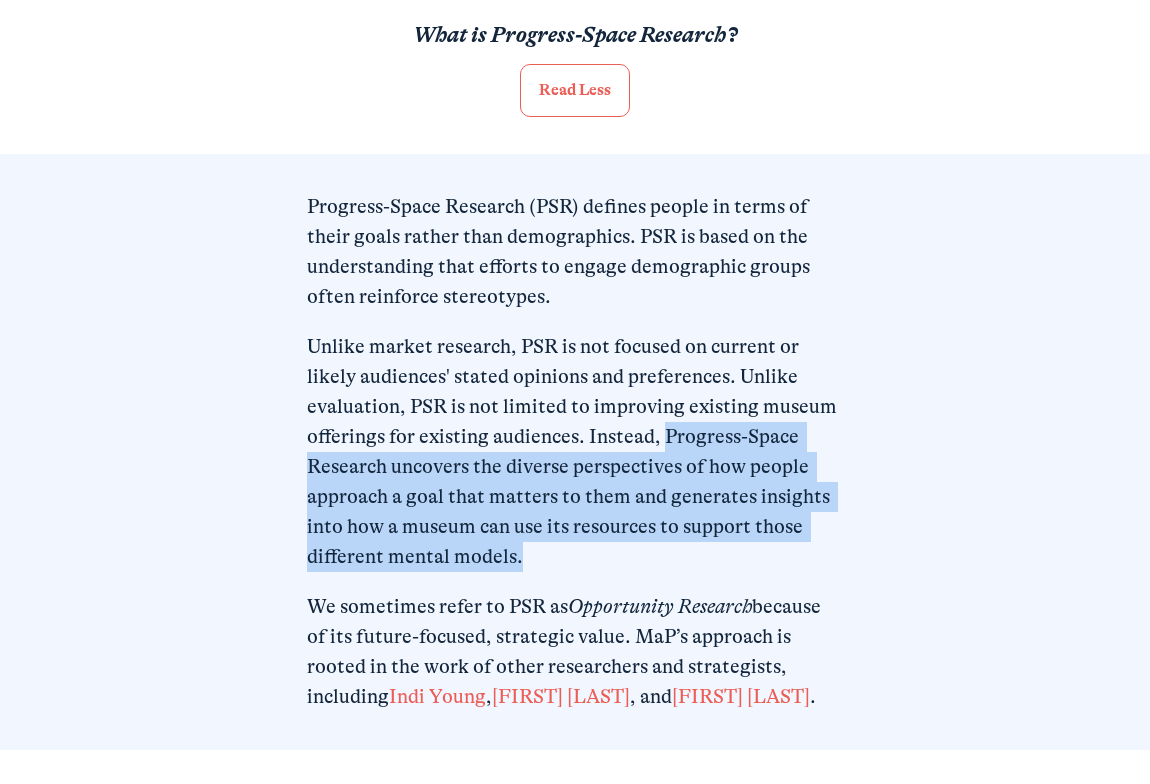 drag, startPoint x: 669, startPoint y: 441, endPoint x: 671, endPoint y: 555, distance: 114.01754 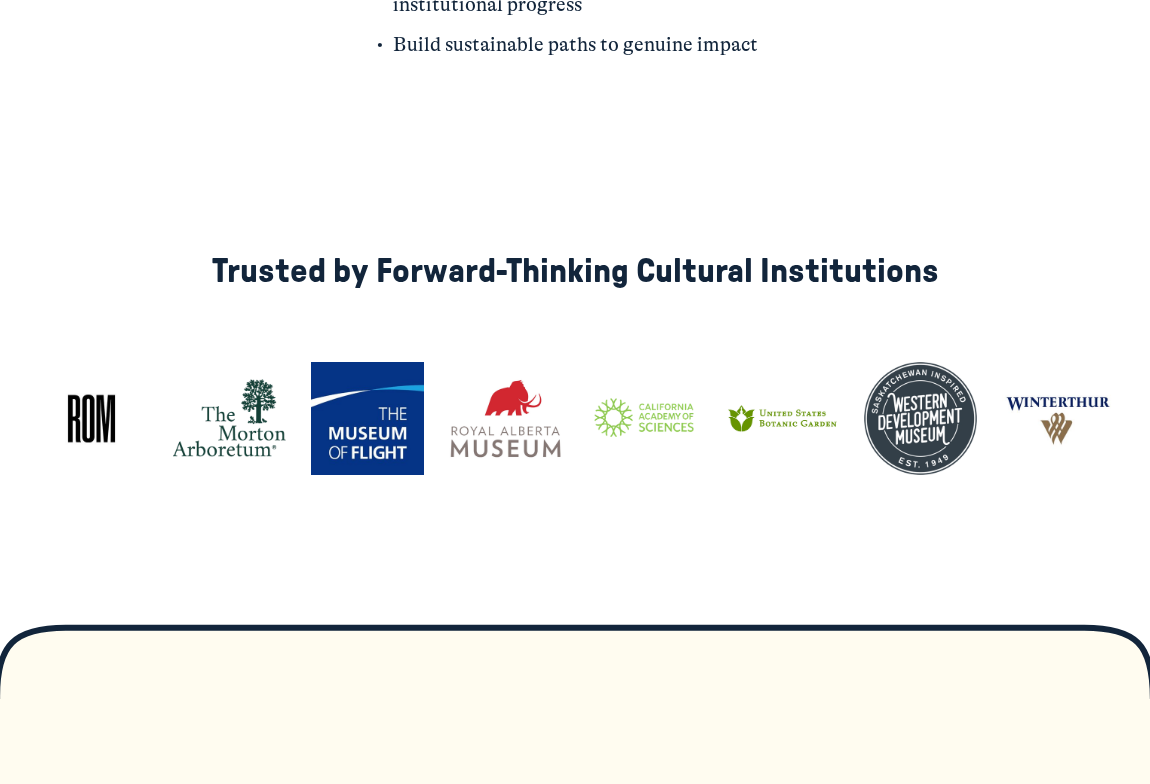 scroll, scrollTop: 2165, scrollLeft: 0, axis: vertical 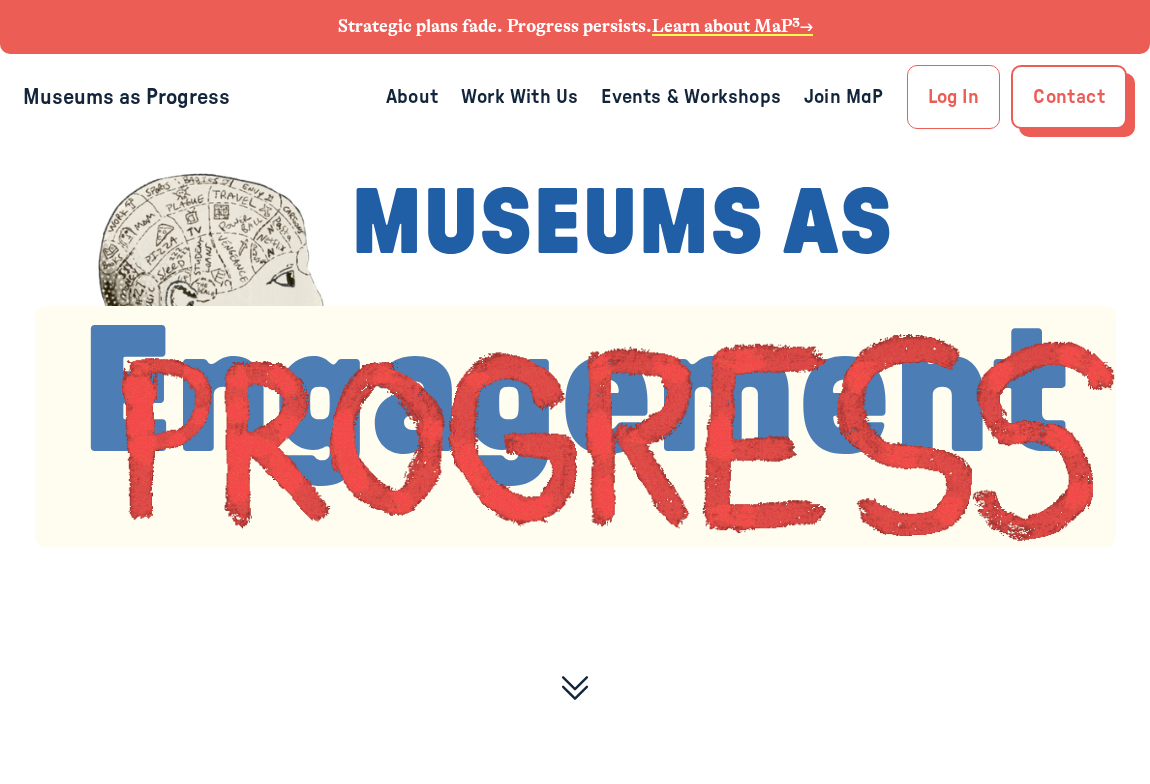 click on "About" at bounding box center [412, 97] 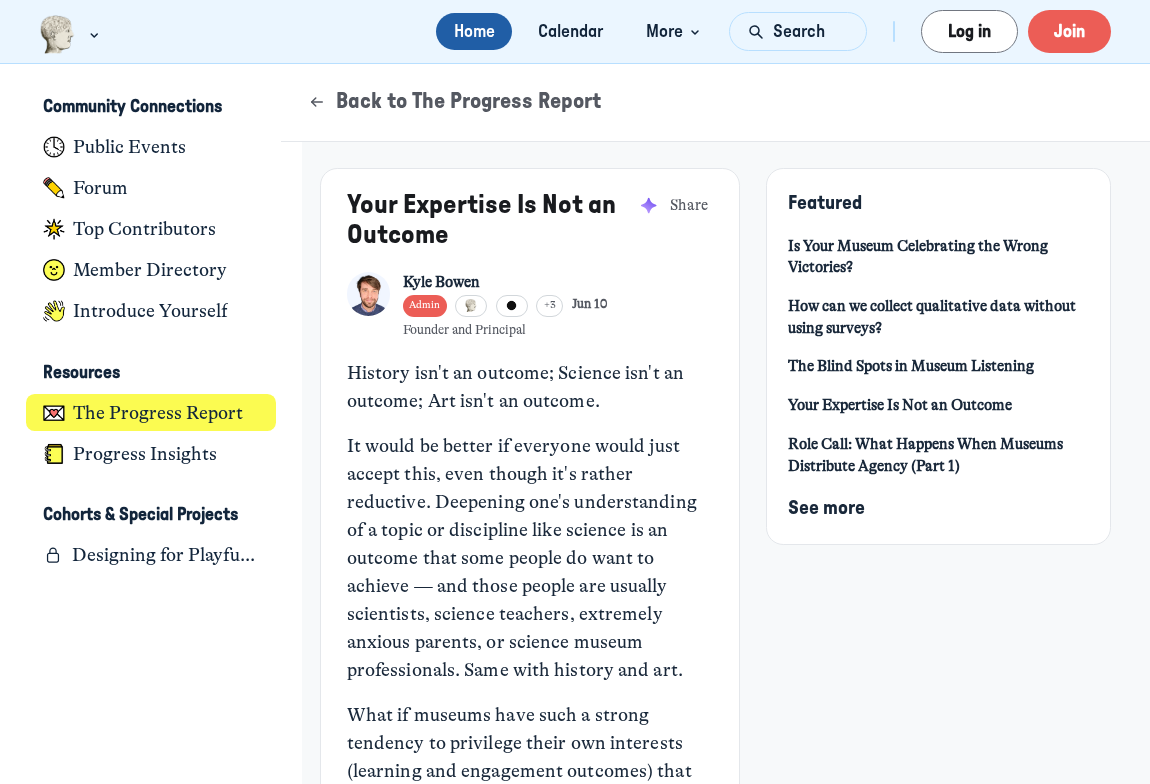 scroll, scrollTop: 0, scrollLeft: 0, axis: both 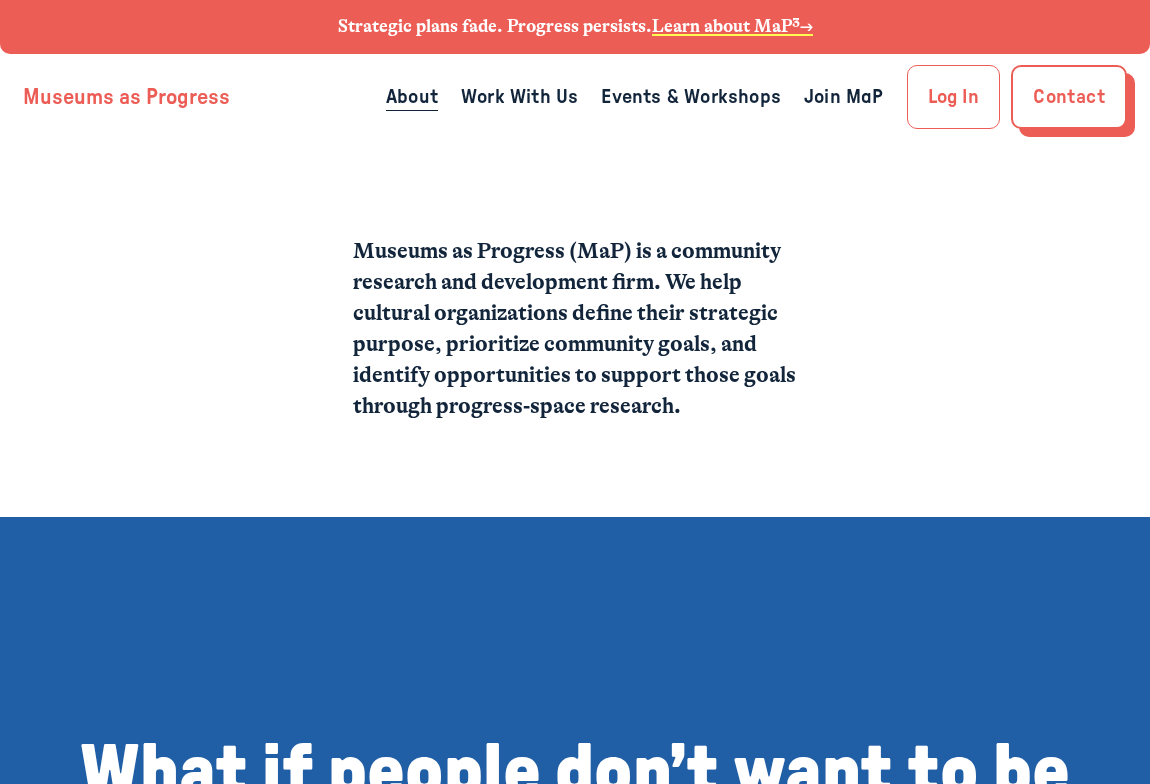 click on "Learn about MaP³→" at bounding box center [732, 26] 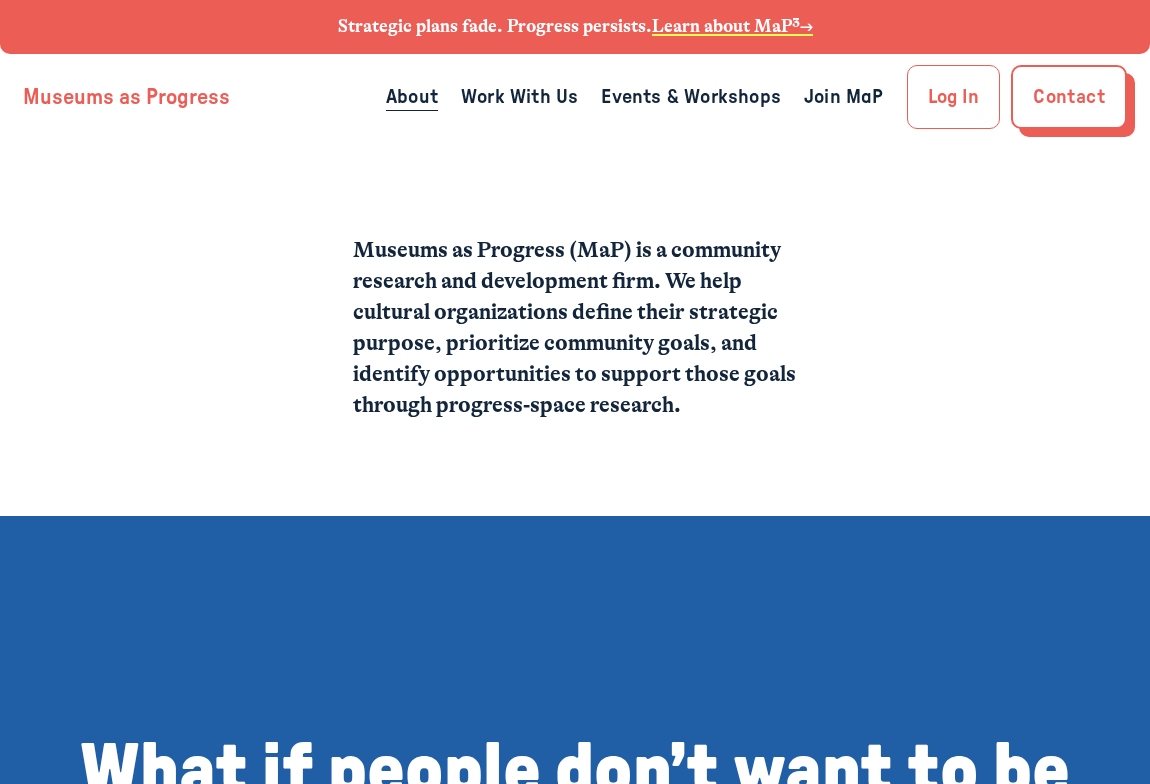 scroll, scrollTop: 4, scrollLeft: 0, axis: vertical 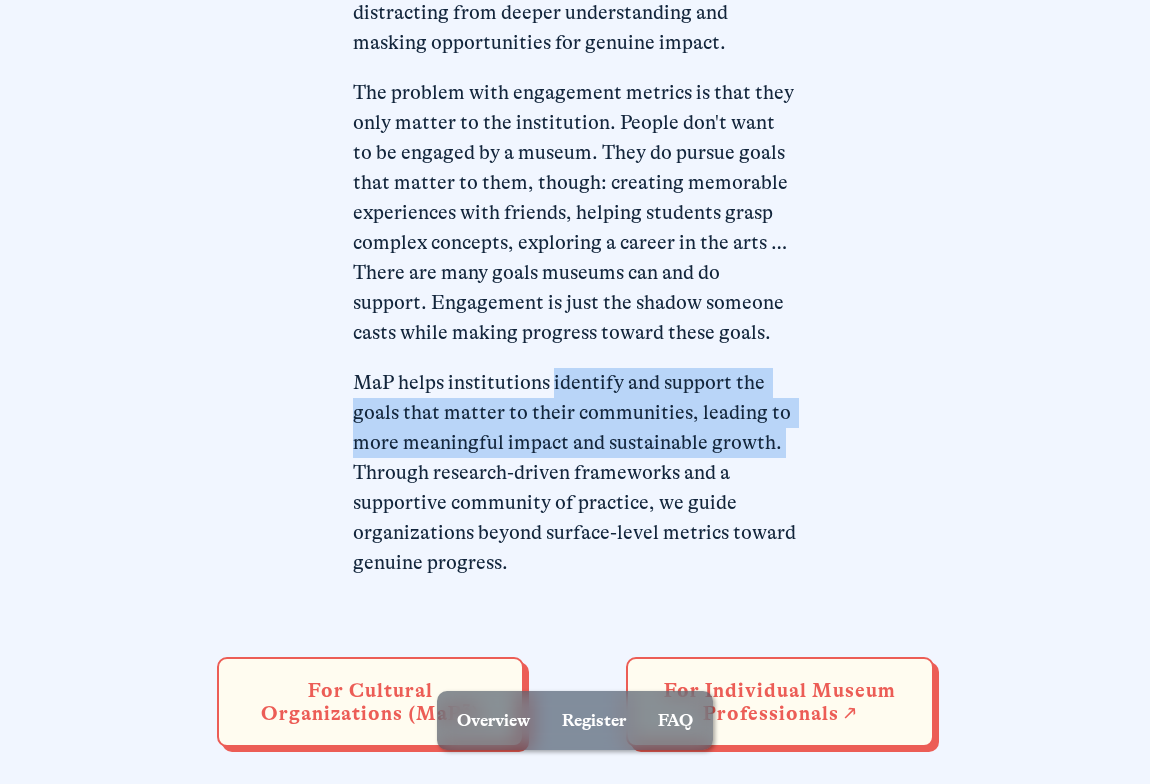 drag, startPoint x: 554, startPoint y: 377, endPoint x: 785, endPoint y: 430, distance: 237.0021 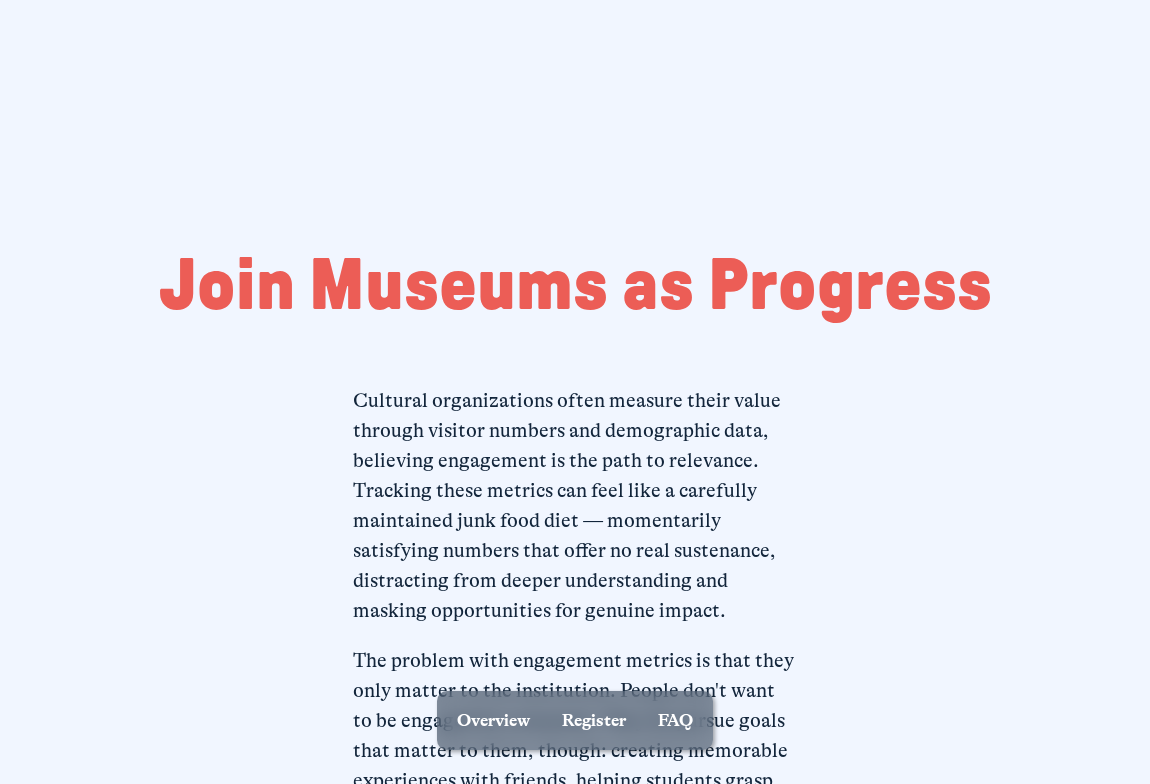 scroll, scrollTop: 0, scrollLeft: 0, axis: both 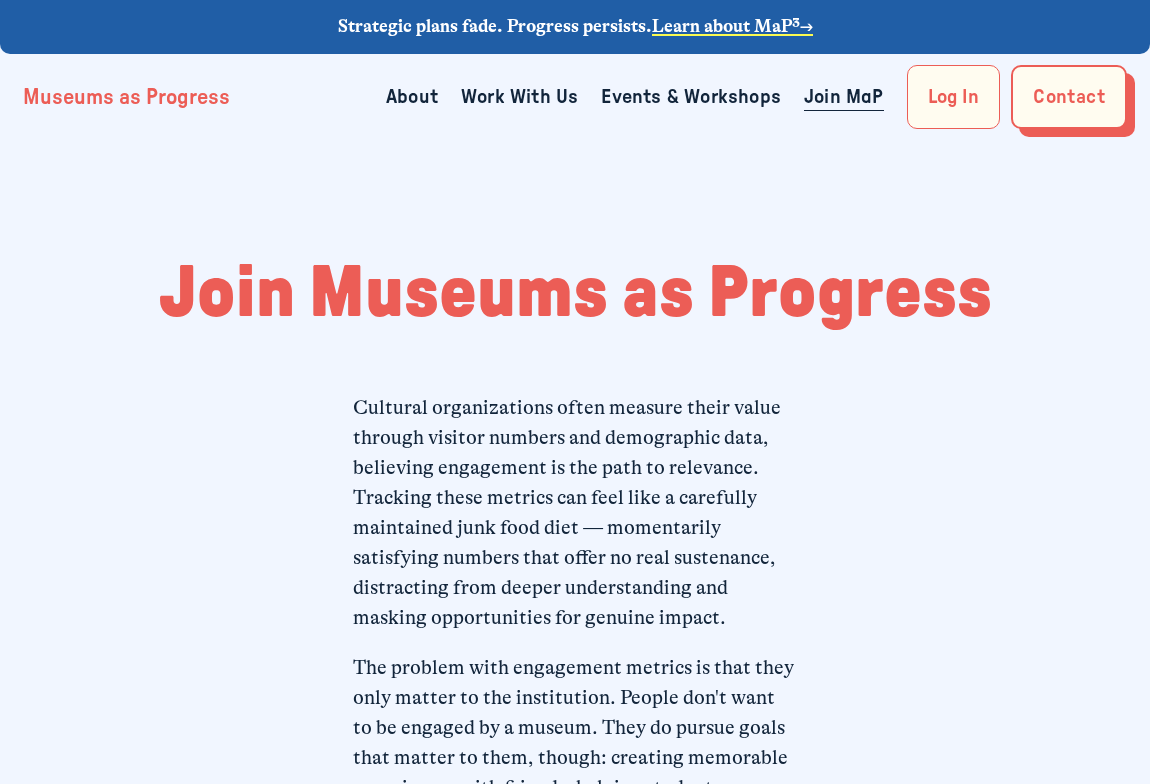 click on "About" at bounding box center [412, 97] 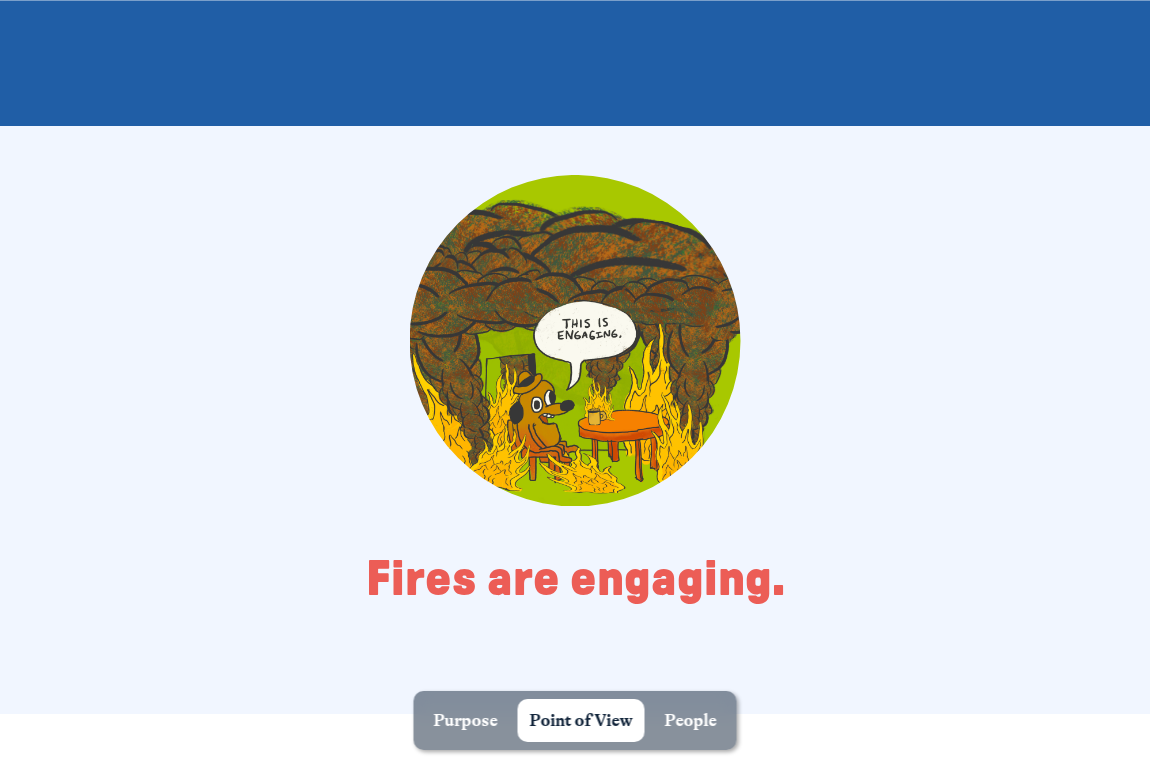 scroll, scrollTop: 981, scrollLeft: 0, axis: vertical 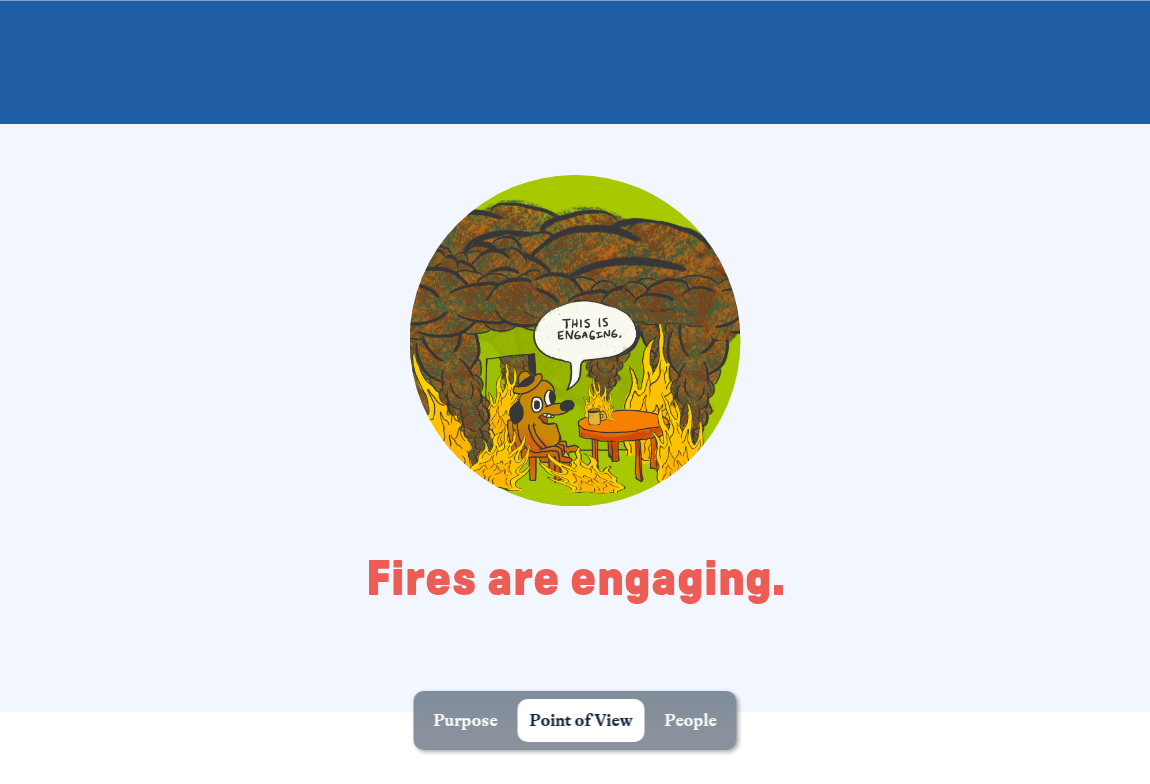 click on "People" at bounding box center (691, 720) 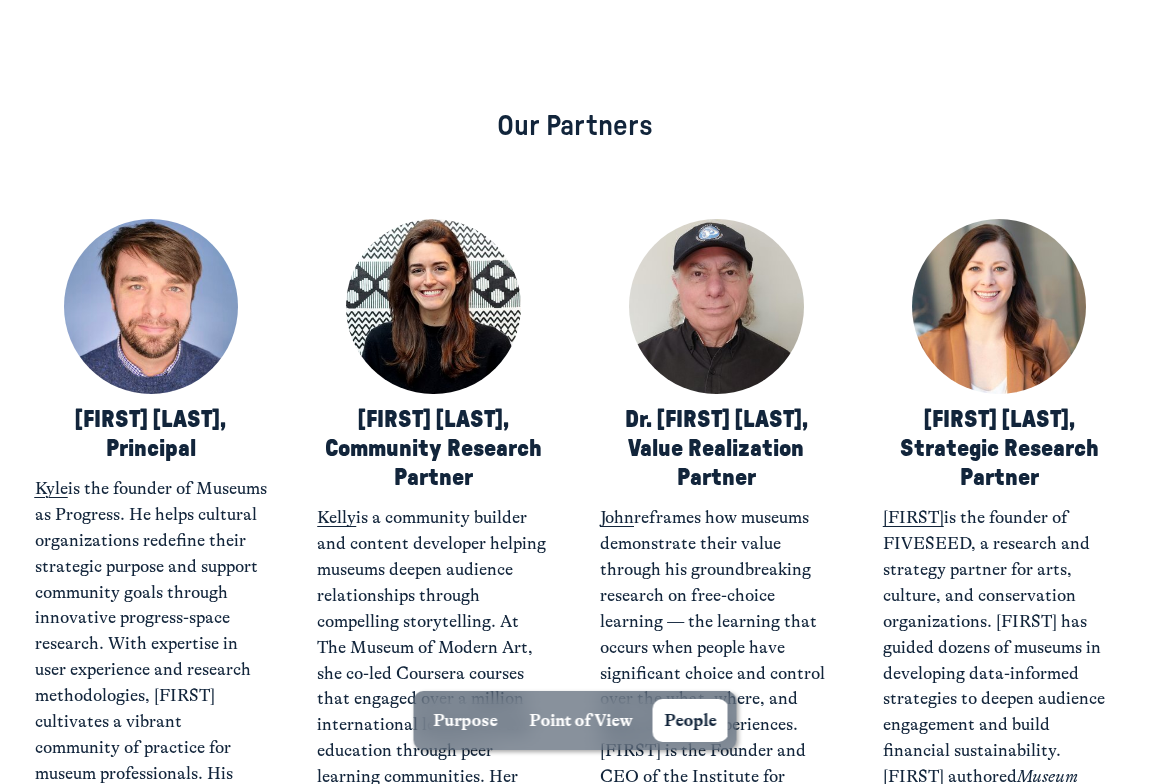 scroll, scrollTop: 7419, scrollLeft: 0, axis: vertical 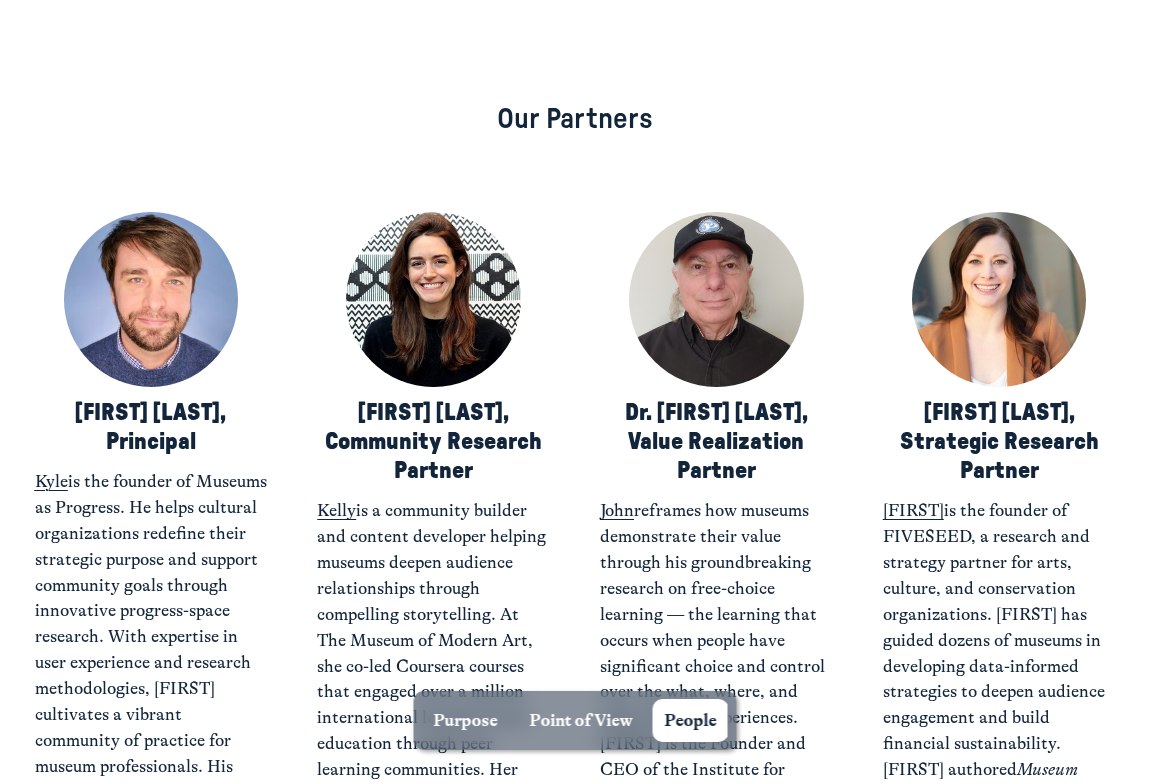click on "Kyle" 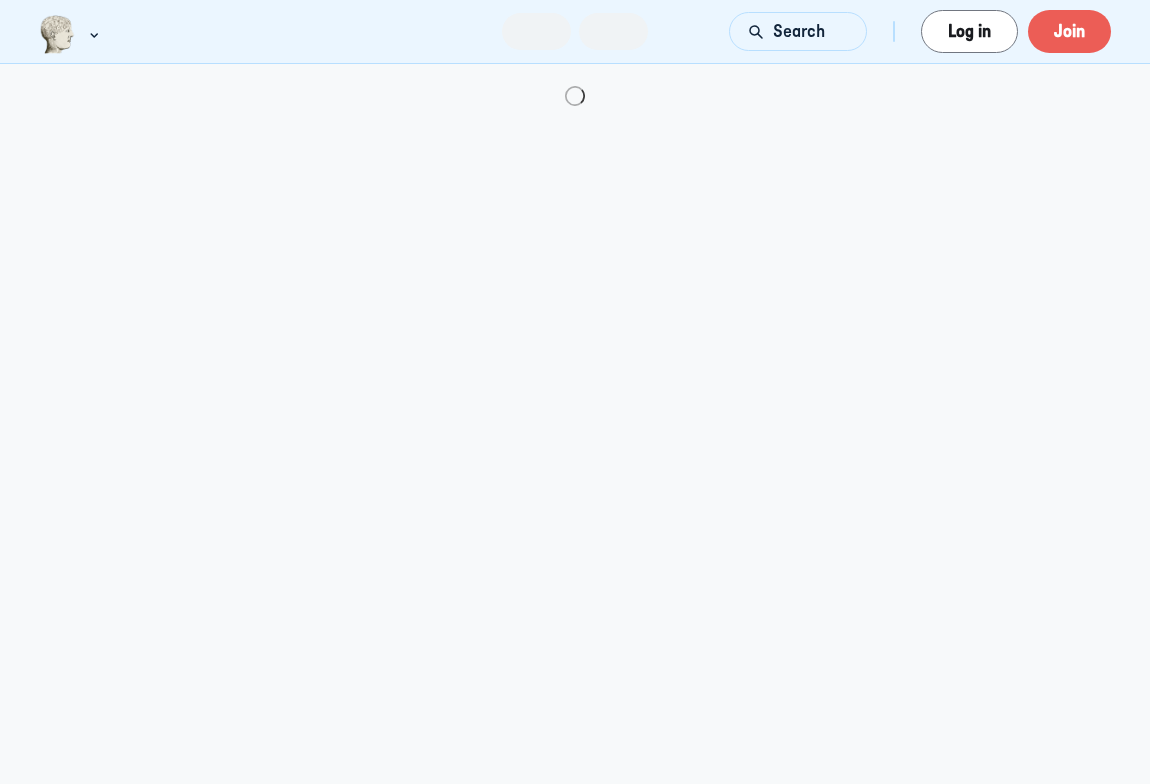 scroll, scrollTop: 0, scrollLeft: 0, axis: both 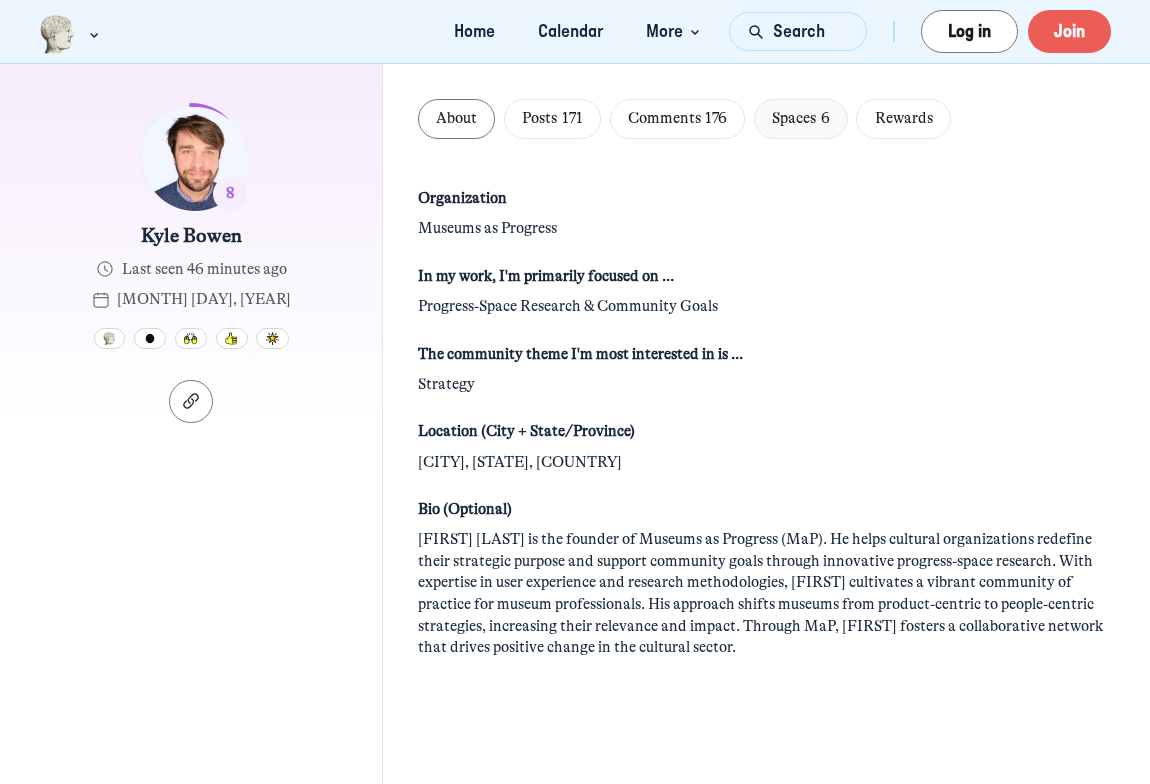 click on "Spaces 6" at bounding box center [800, 118] 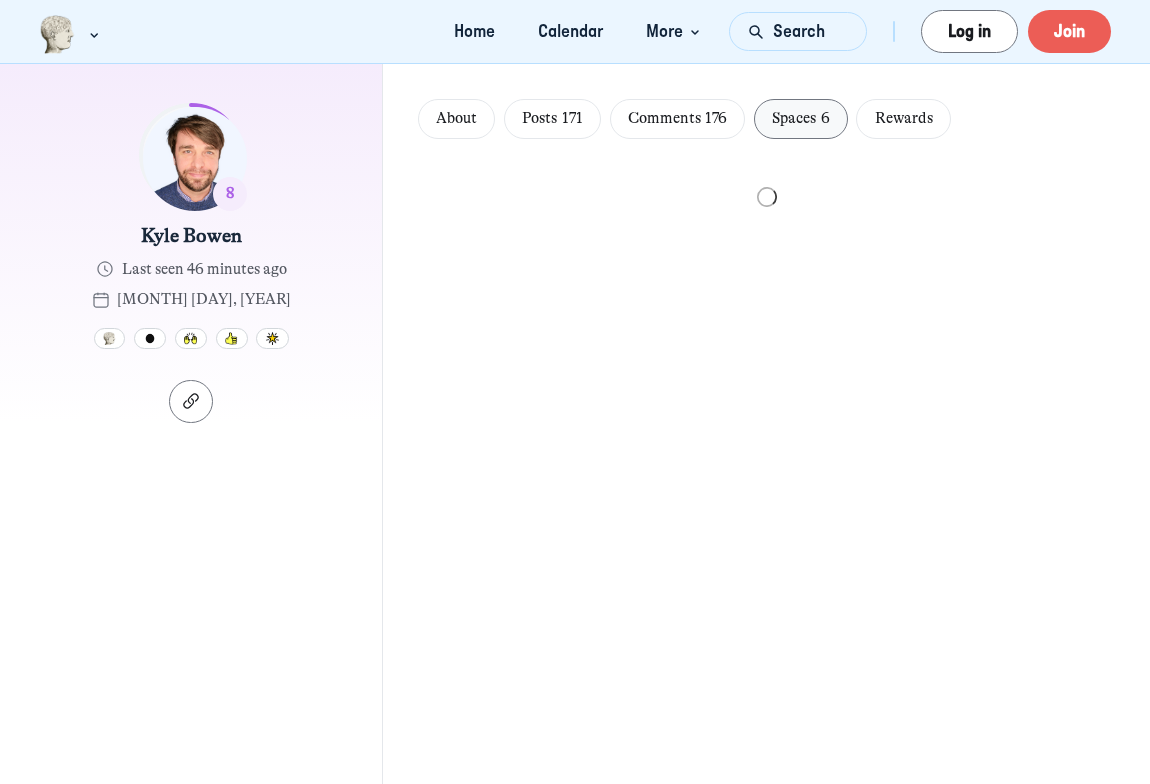 scroll, scrollTop: 0, scrollLeft: 0, axis: both 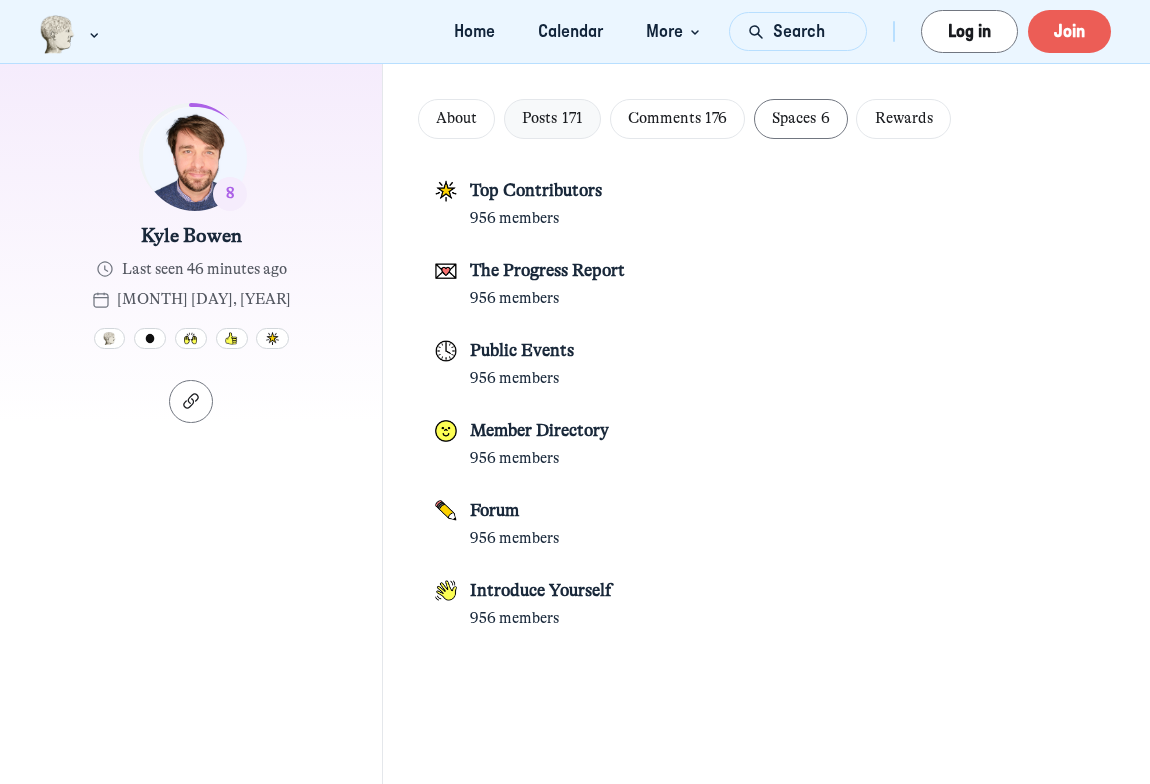 click on "171" at bounding box center [572, 118] 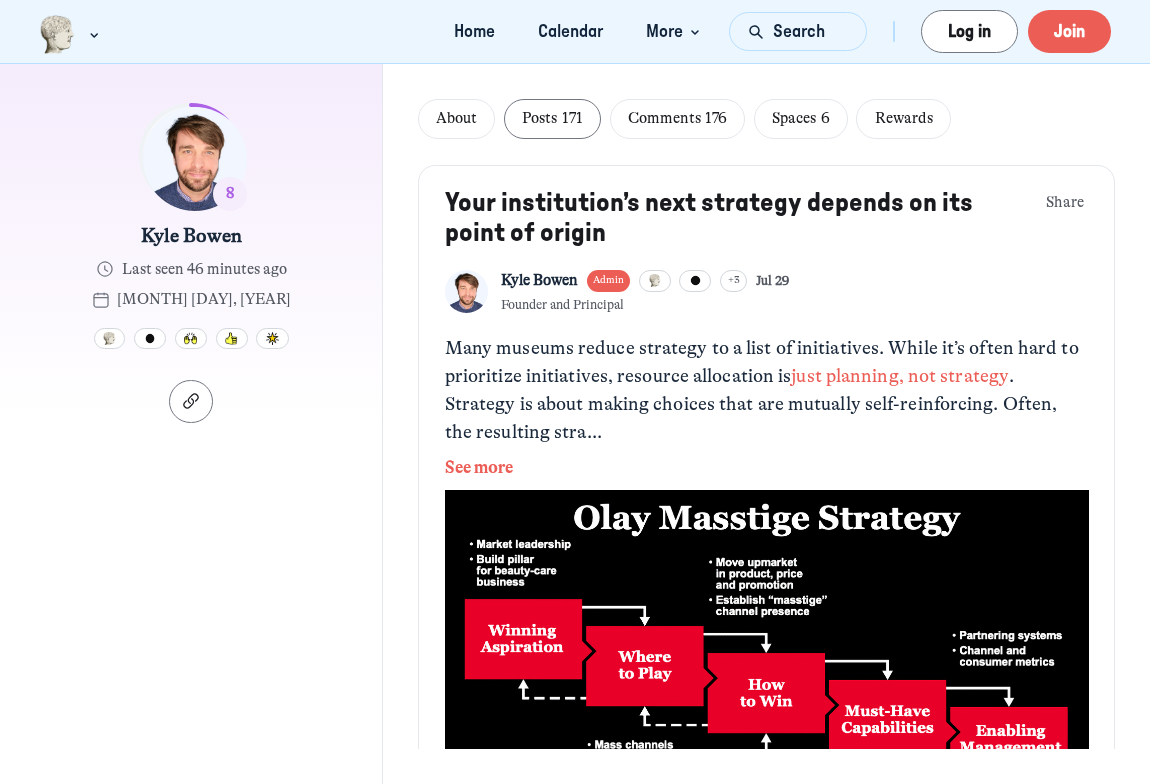 click on "See more" at bounding box center [767, 468] 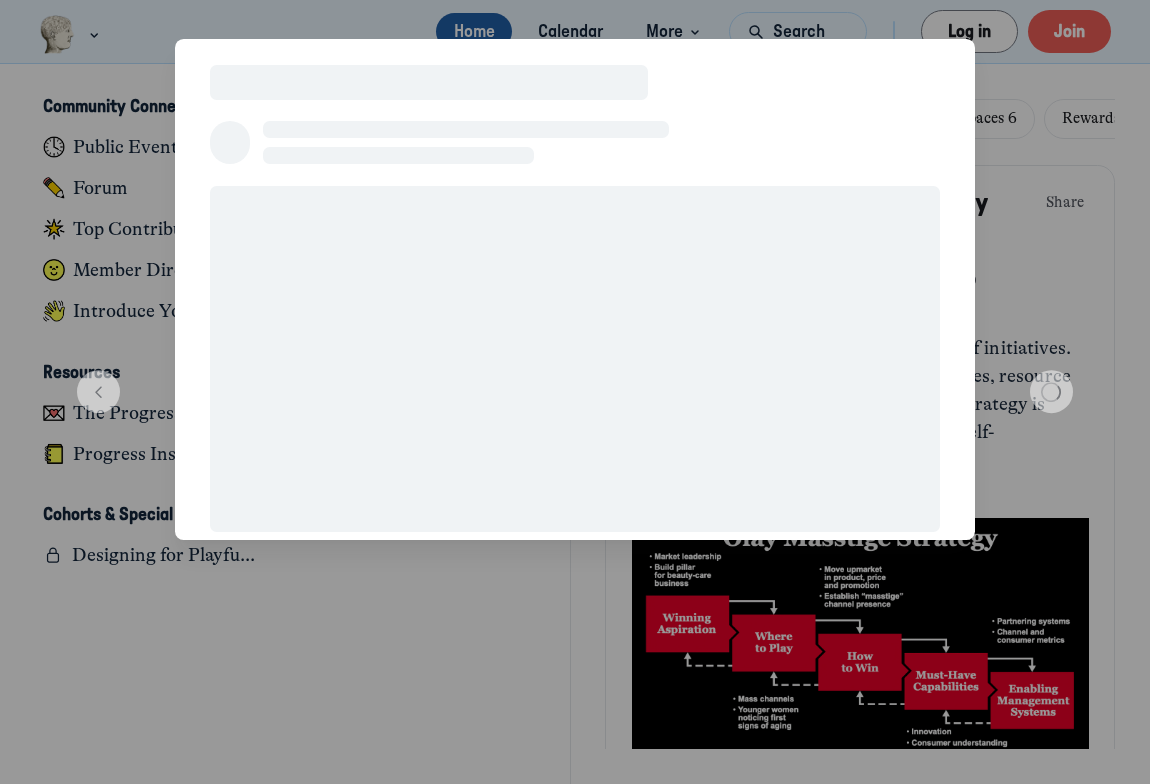 scroll, scrollTop: 5772, scrollLeft: 3931, axis: both 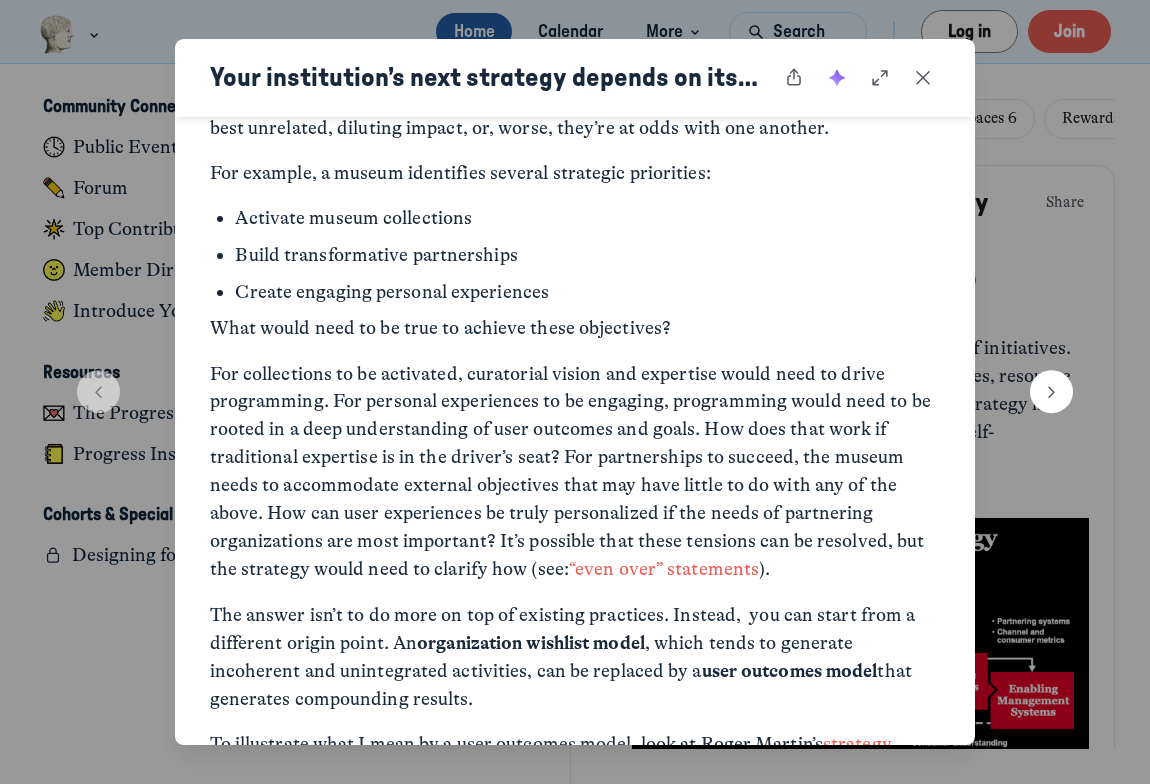 click on "“even over” statements" at bounding box center [664, 569] 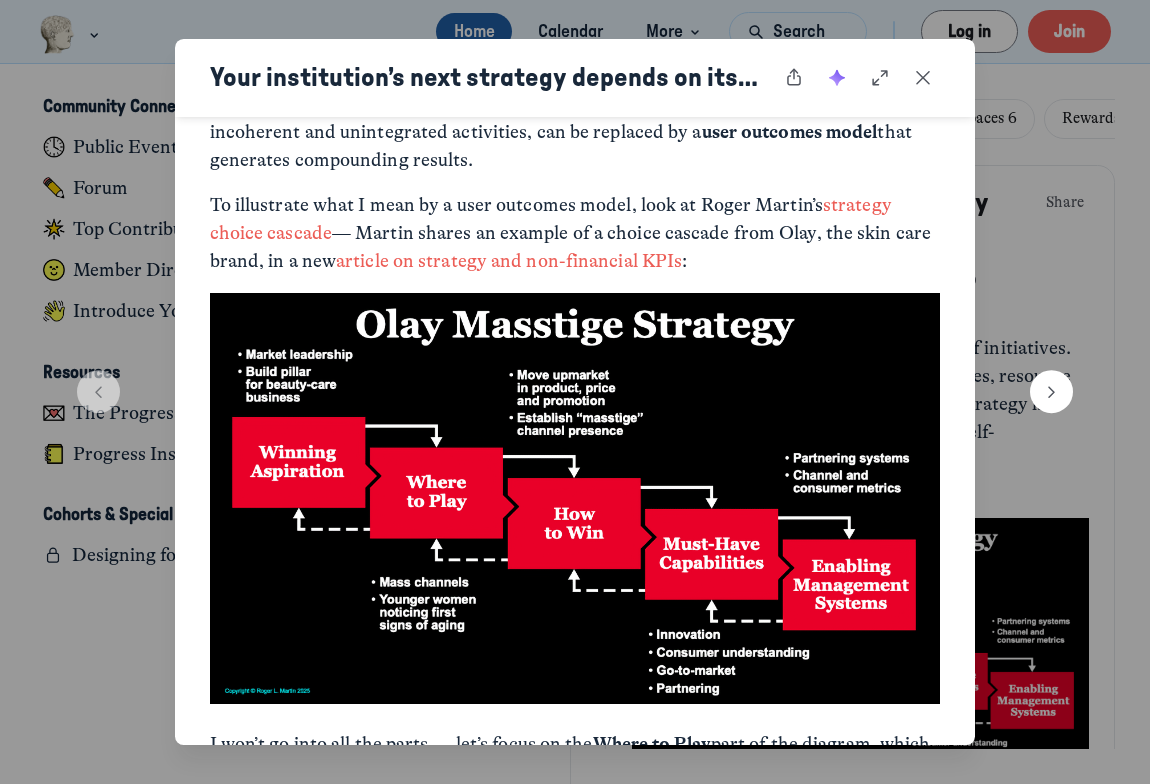 scroll, scrollTop: 713, scrollLeft: 0, axis: vertical 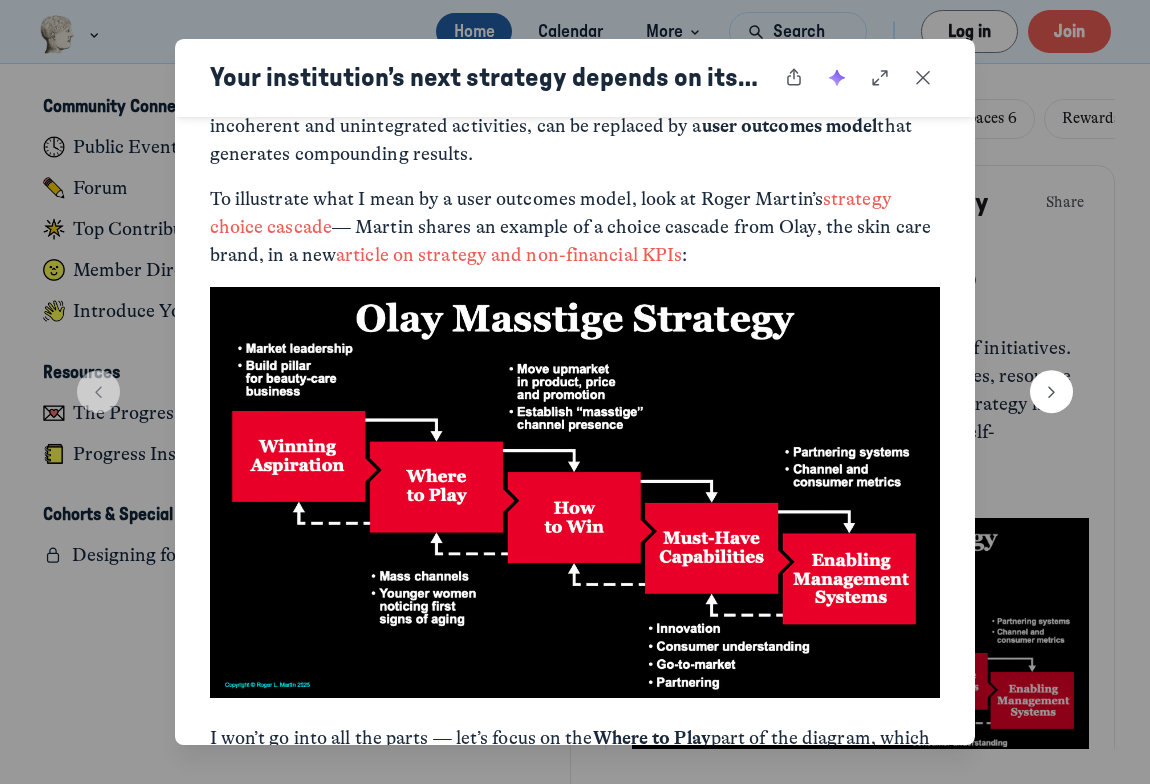 click on "article on strategy and non-financial KPIs" at bounding box center (509, 255) 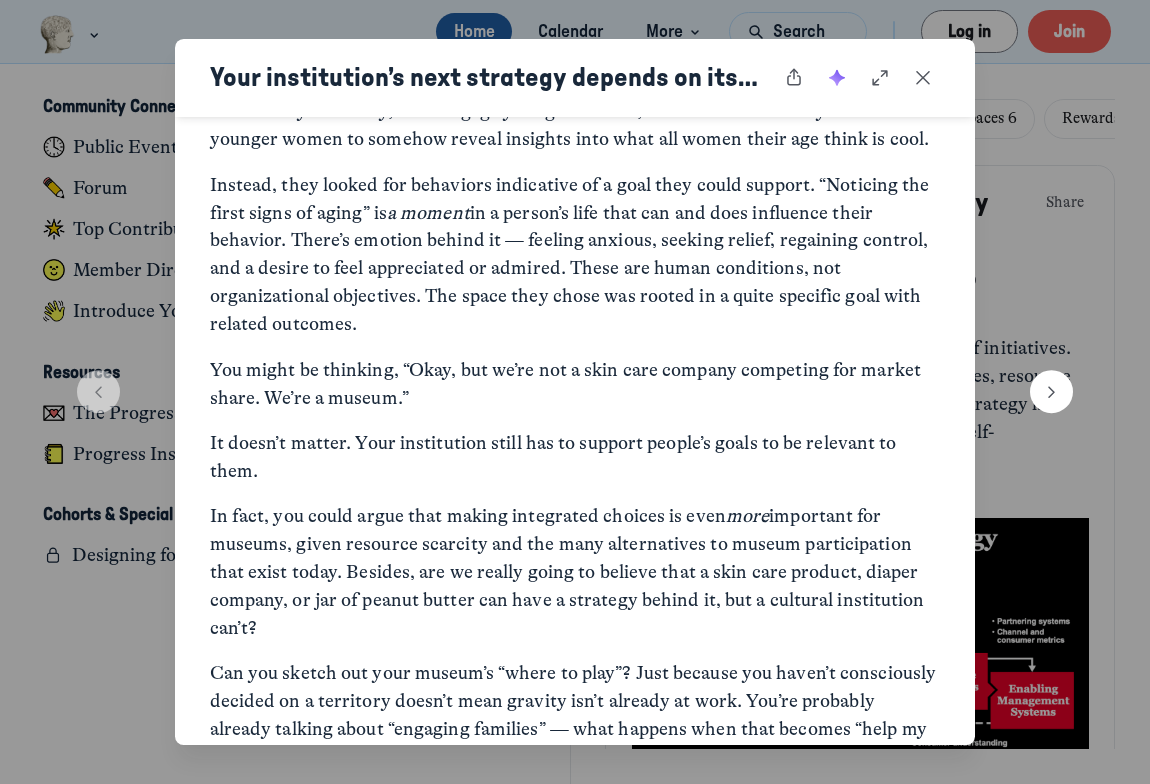 scroll, scrollTop: 1592, scrollLeft: 0, axis: vertical 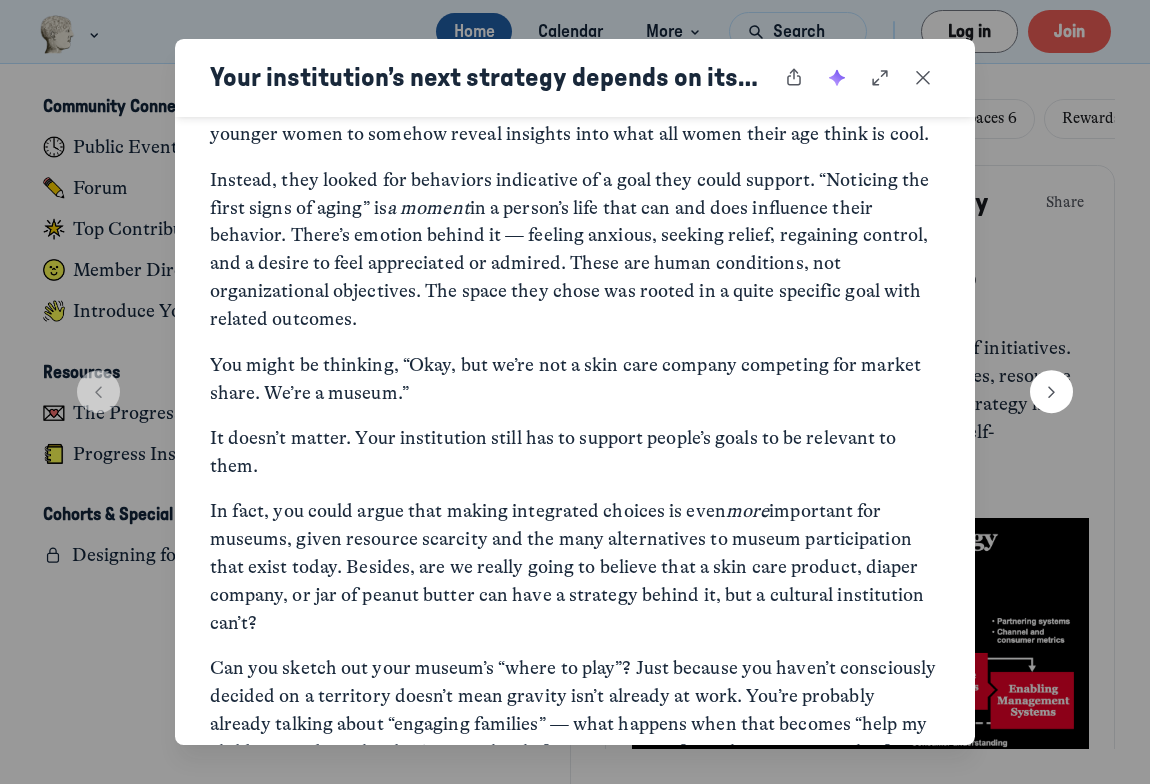 drag, startPoint x: 356, startPoint y: 433, endPoint x: 371, endPoint y: 475, distance: 44.598206 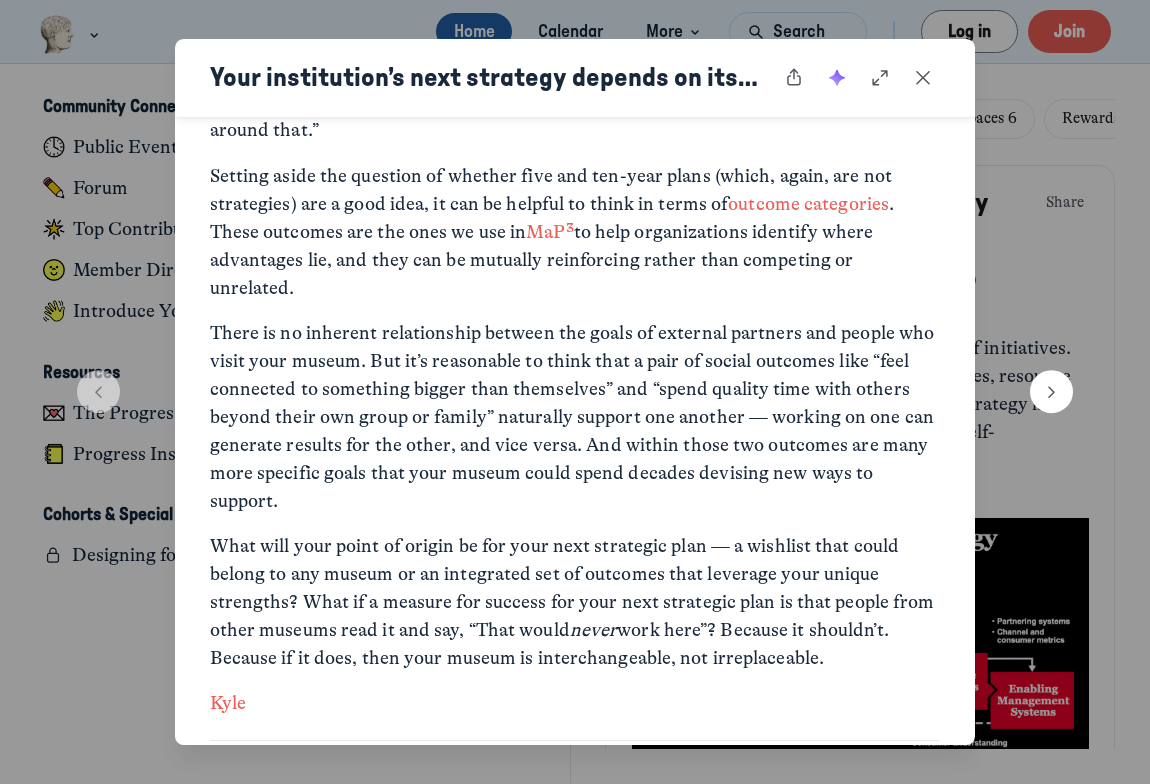 scroll, scrollTop: 2393, scrollLeft: 0, axis: vertical 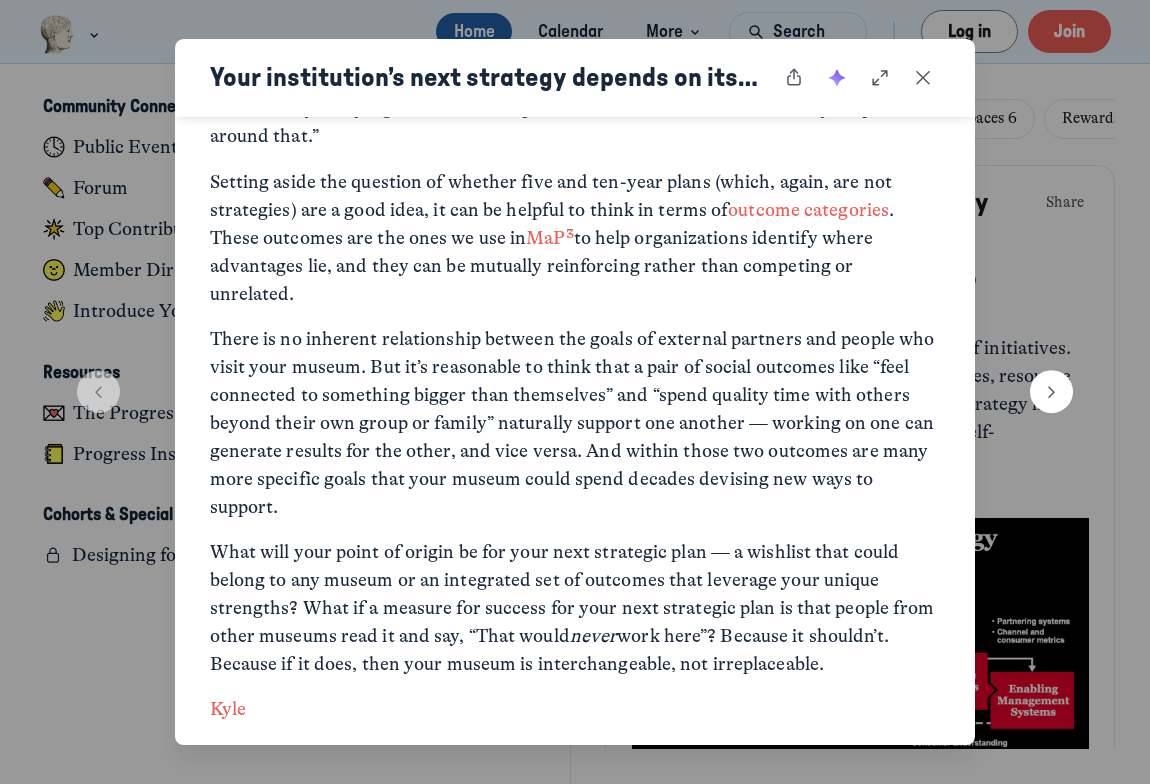 click on "outcome categories" at bounding box center (808, 210) 